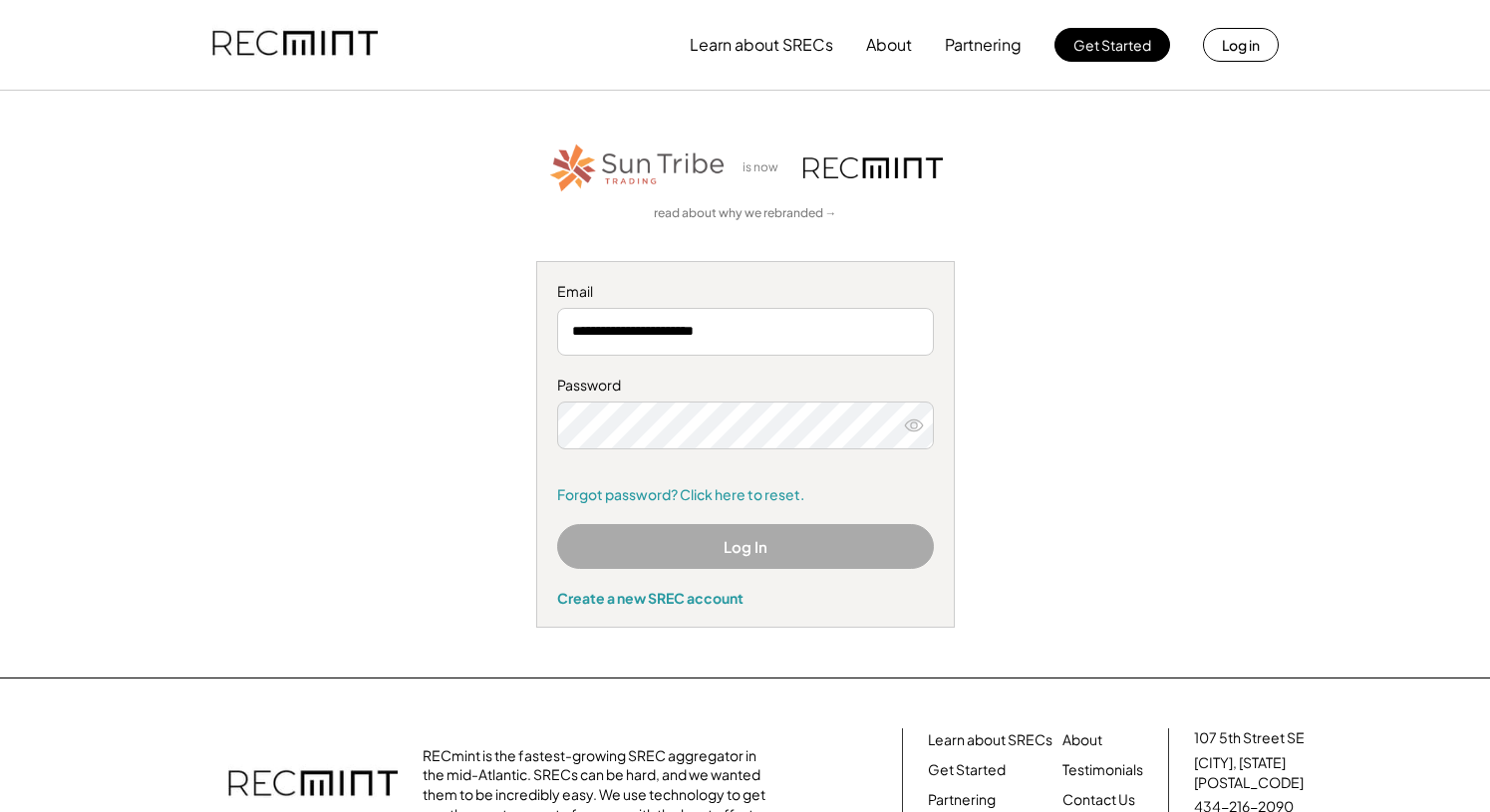 scroll, scrollTop: 0, scrollLeft: 0, axis: both 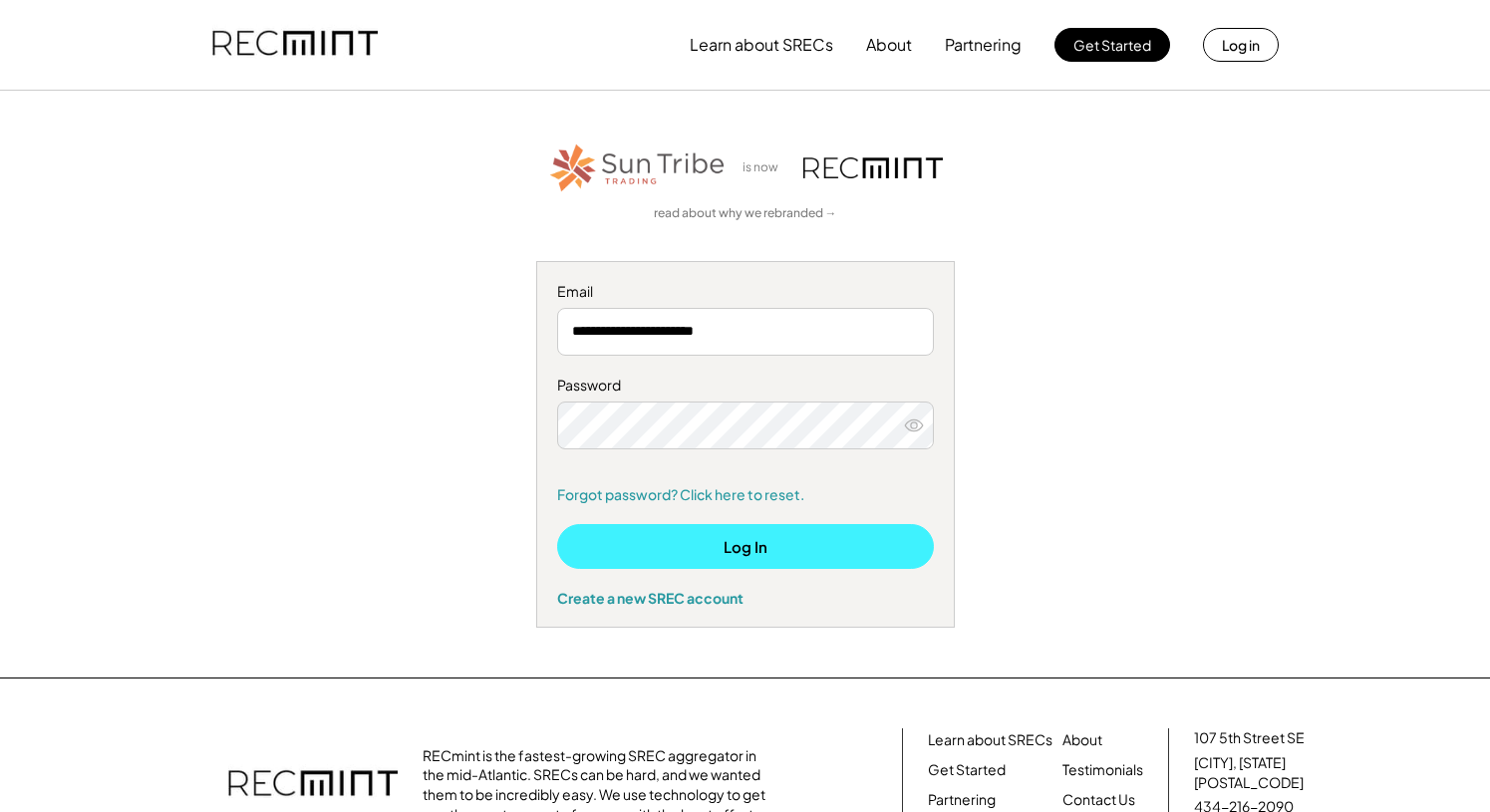 click on "Log In" at bounding box center [745, 546] 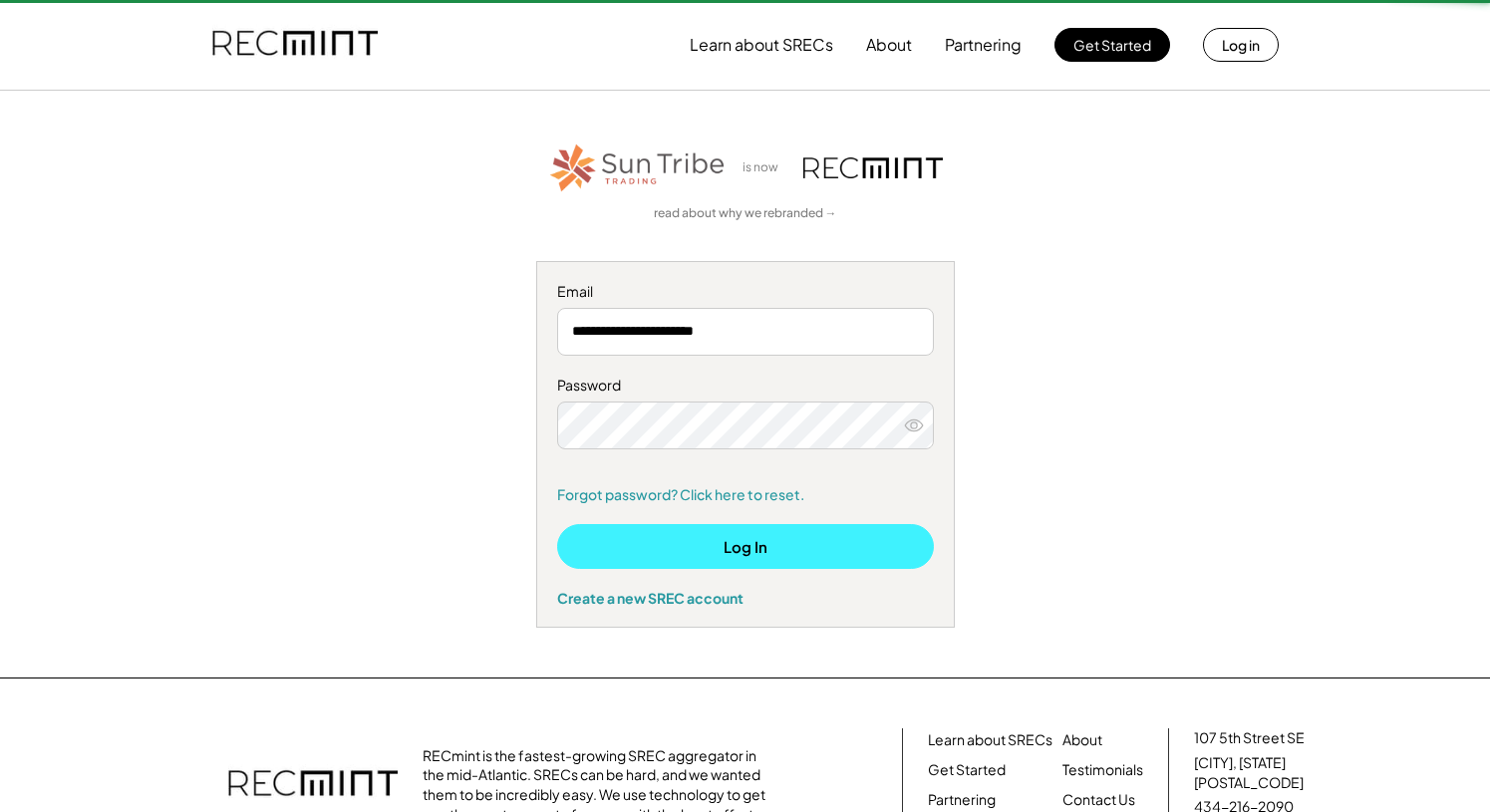 type 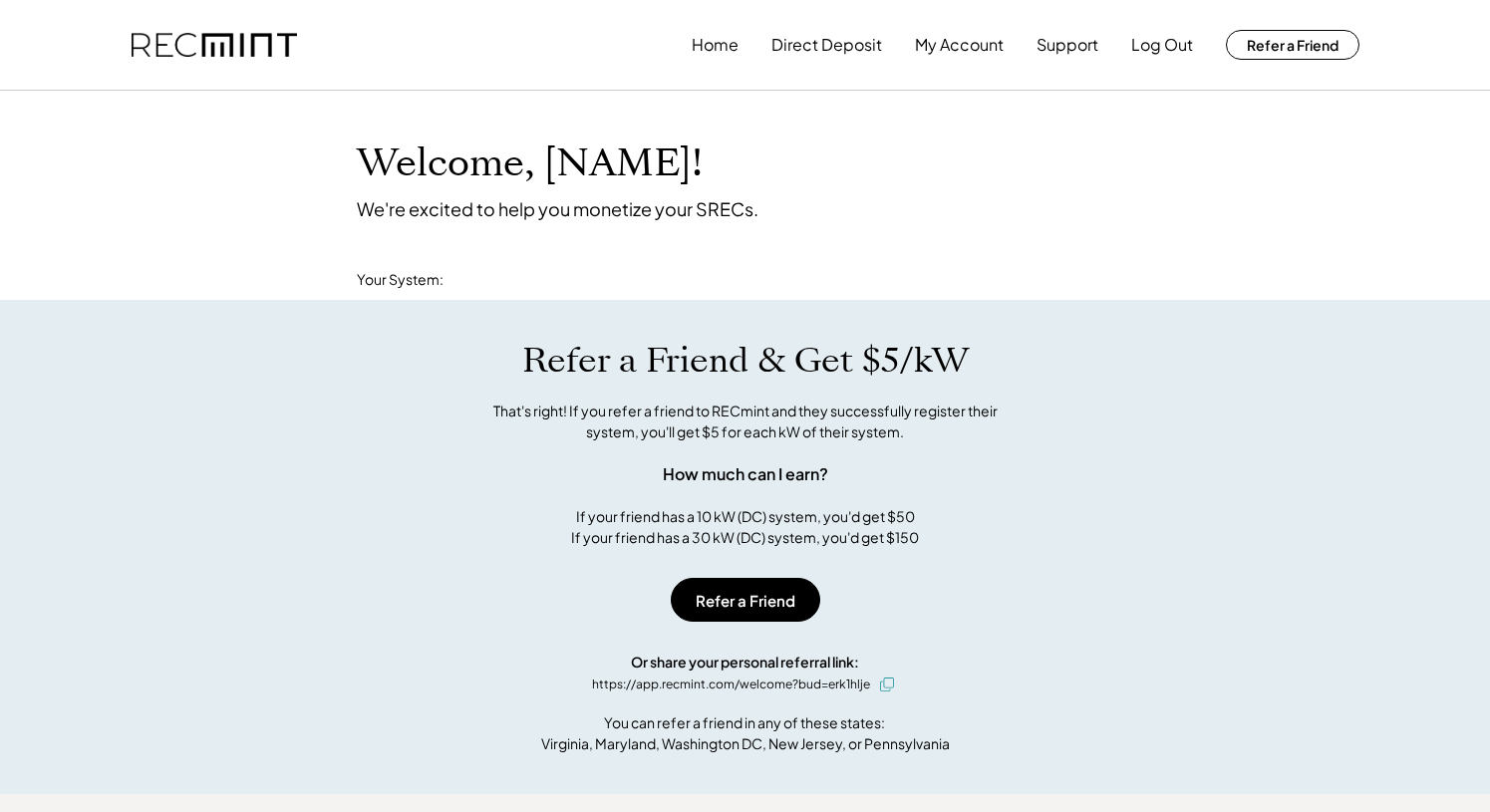scroll, scrollTop: 0, scrollLeft: 0, axis: both 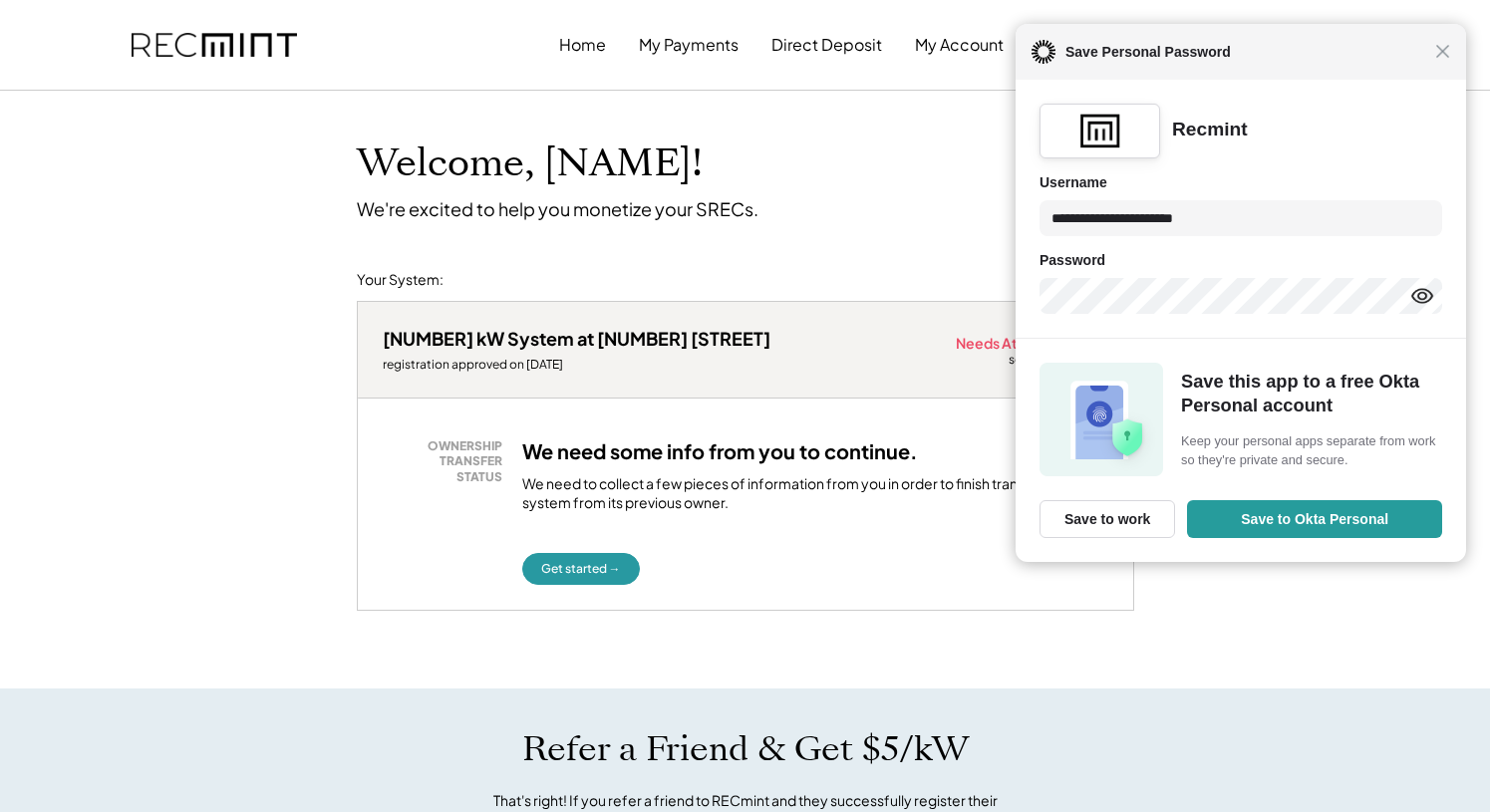 click on "Close                   Save Personal Password" at bounding box center (1241, 52) 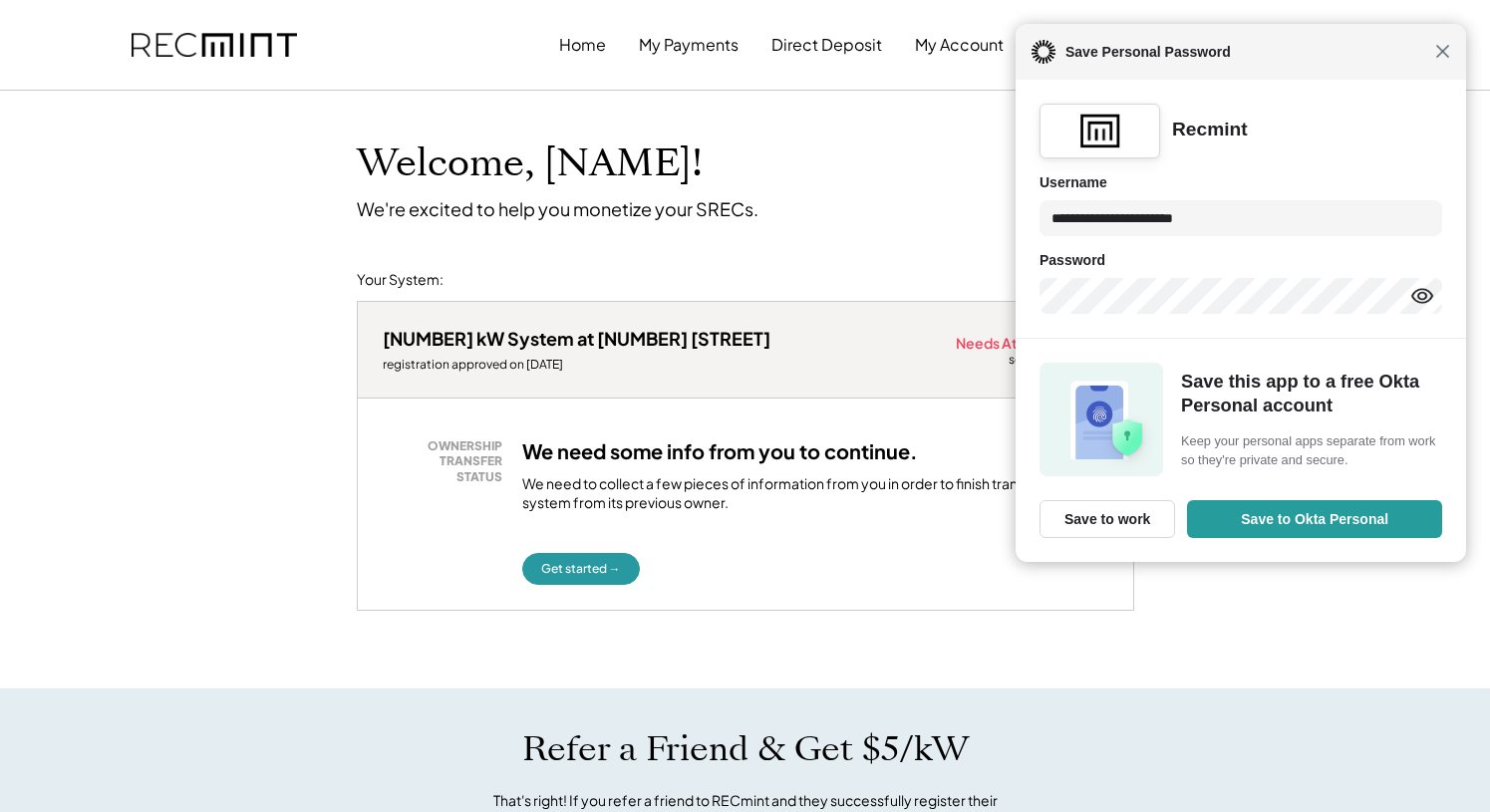 click on "Close" at bounding box center (1442, 51) 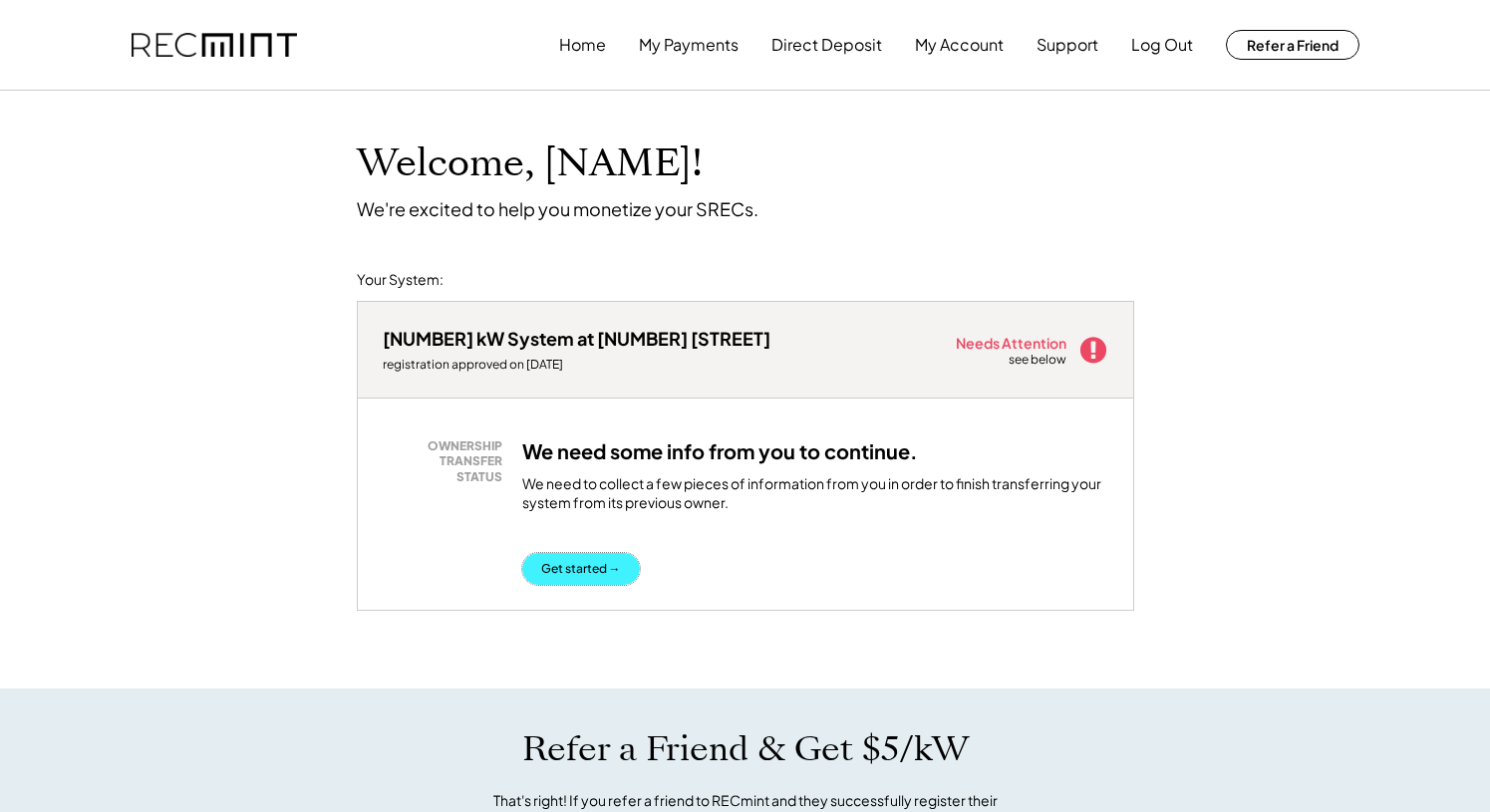 click on "Get started →" at bounding box center [581, 569] 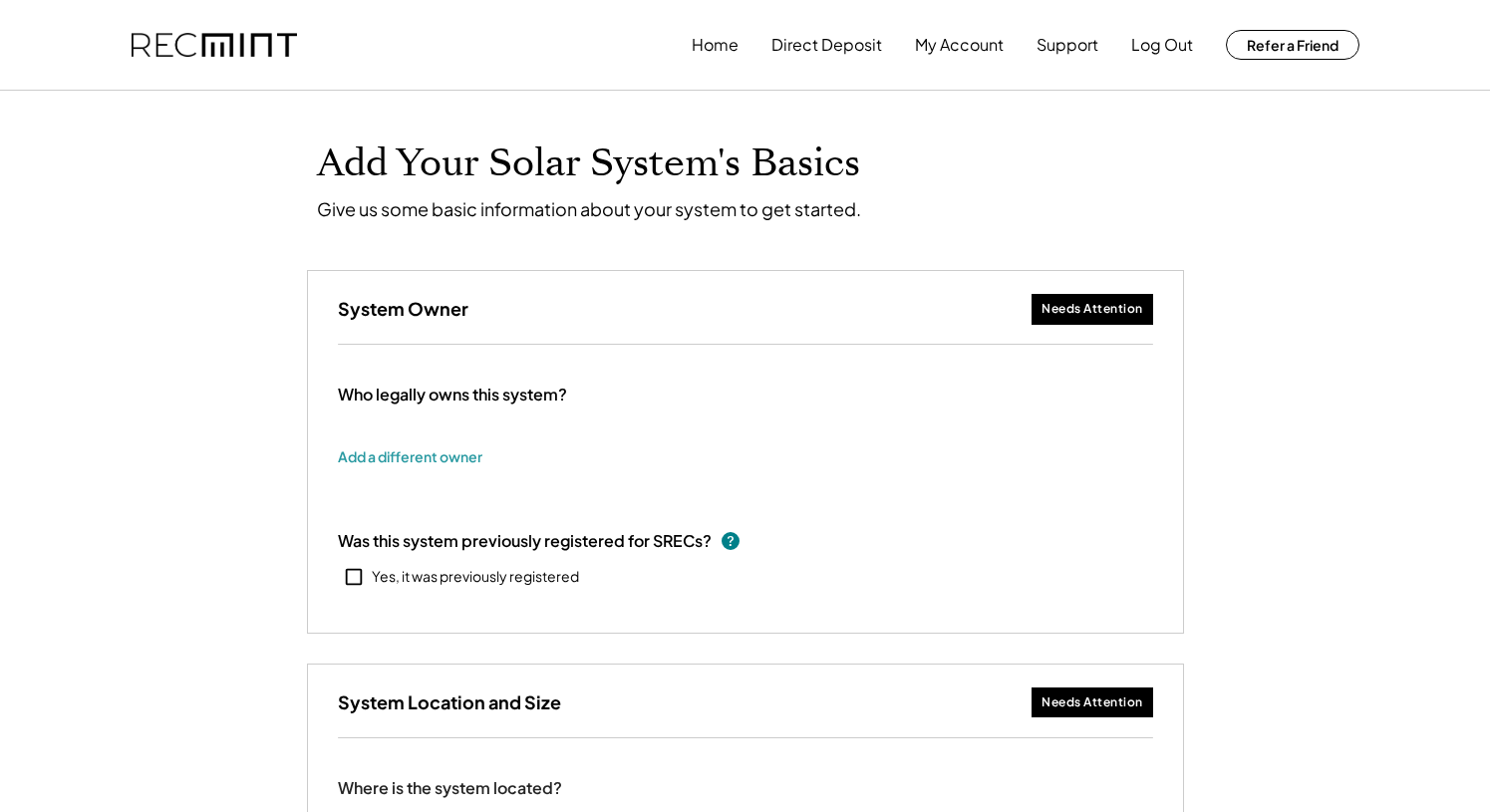 scroll, scrollTop: 0, scrollLeft: 0, axis: both 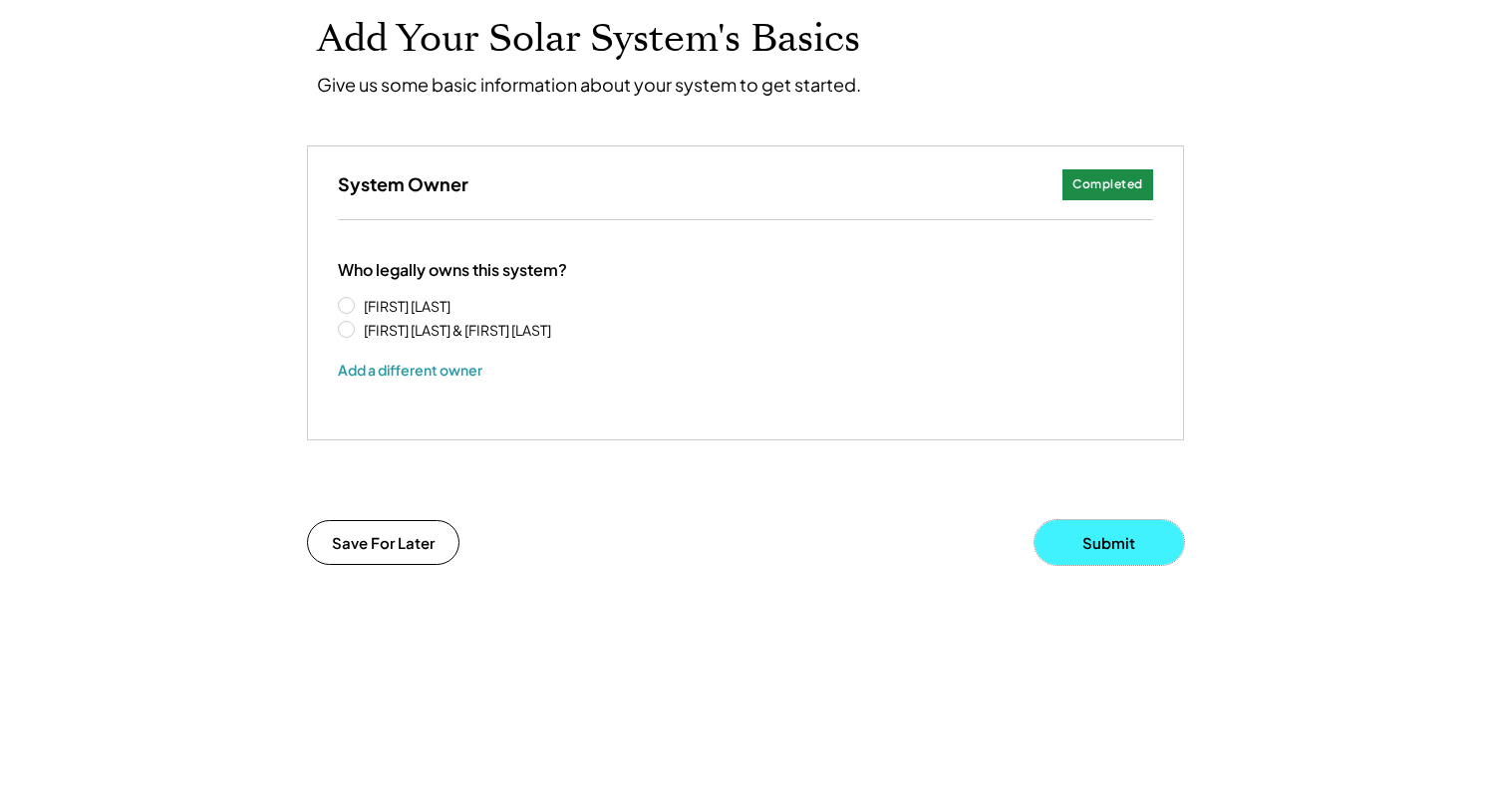 click on "Submit" at bounding box center [1109, 542] 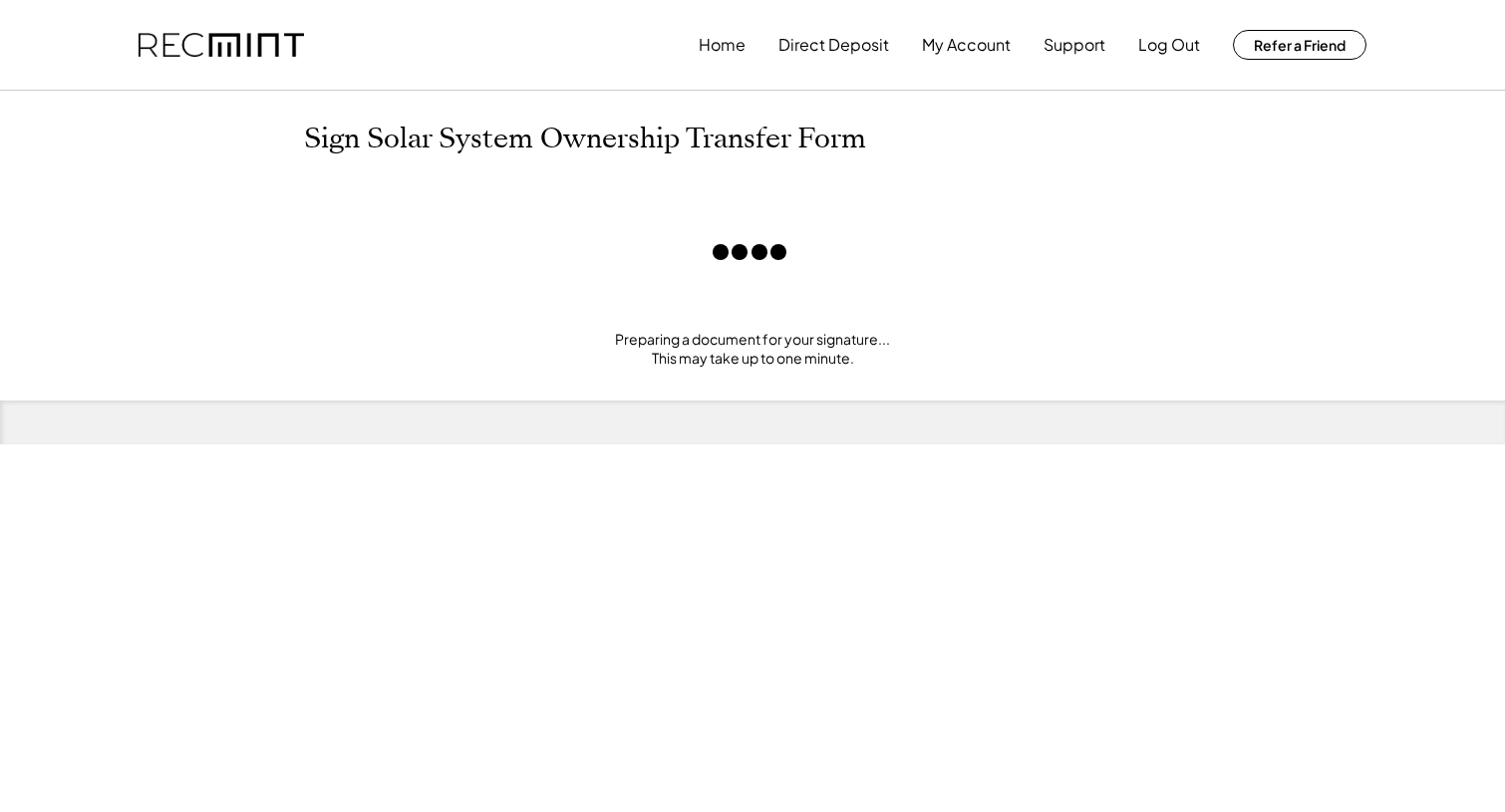 scroll, scrollTop: 0, scrollLeft: 0, axis: both 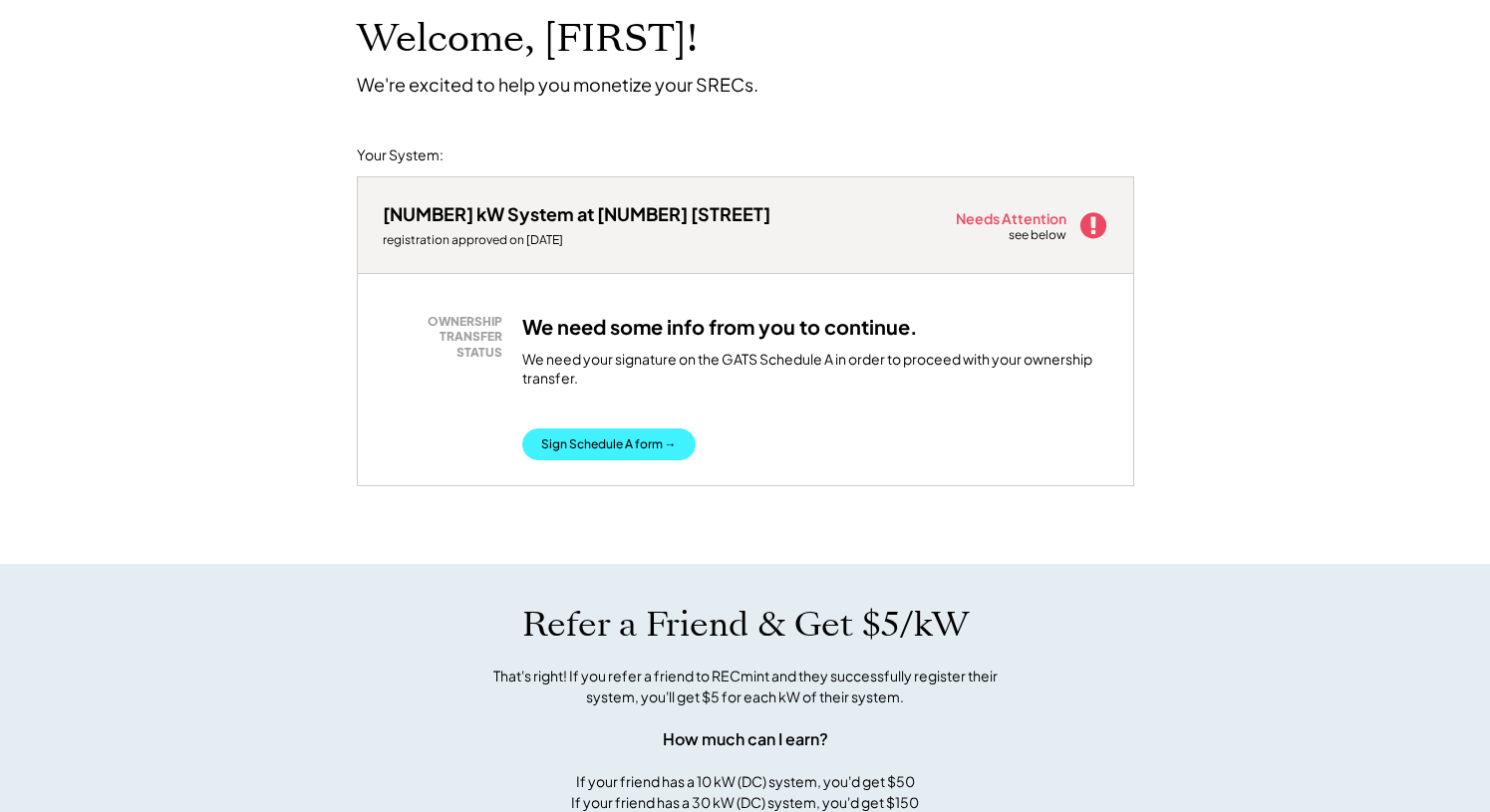 click on "Sign Schedule A form →" at bounding box center (609, 444) 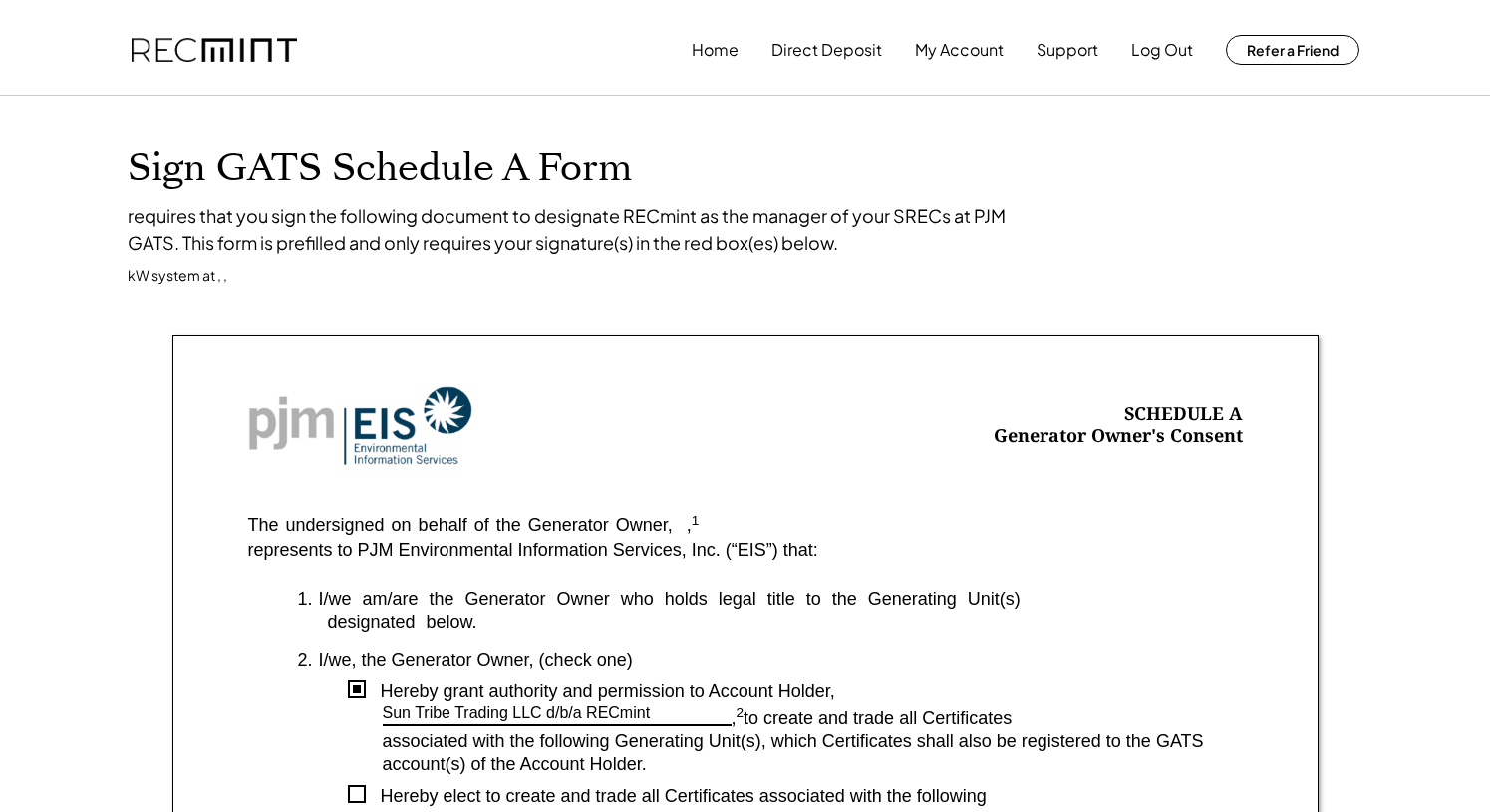 scroll, scrollTop: 0, scrollLeft: 0, axis: both 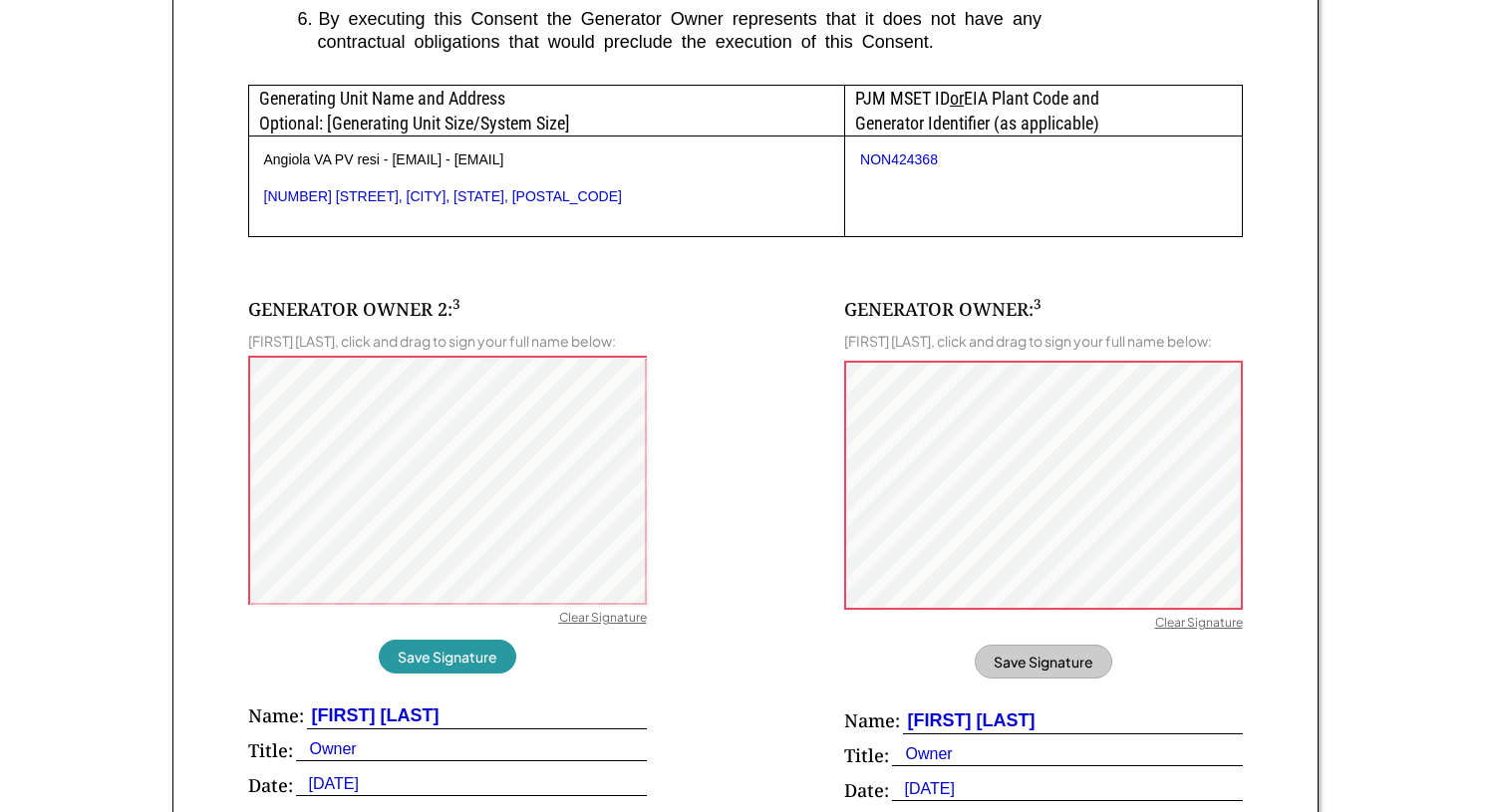 click on "Clear Signature" at bounding box center [603, 620] 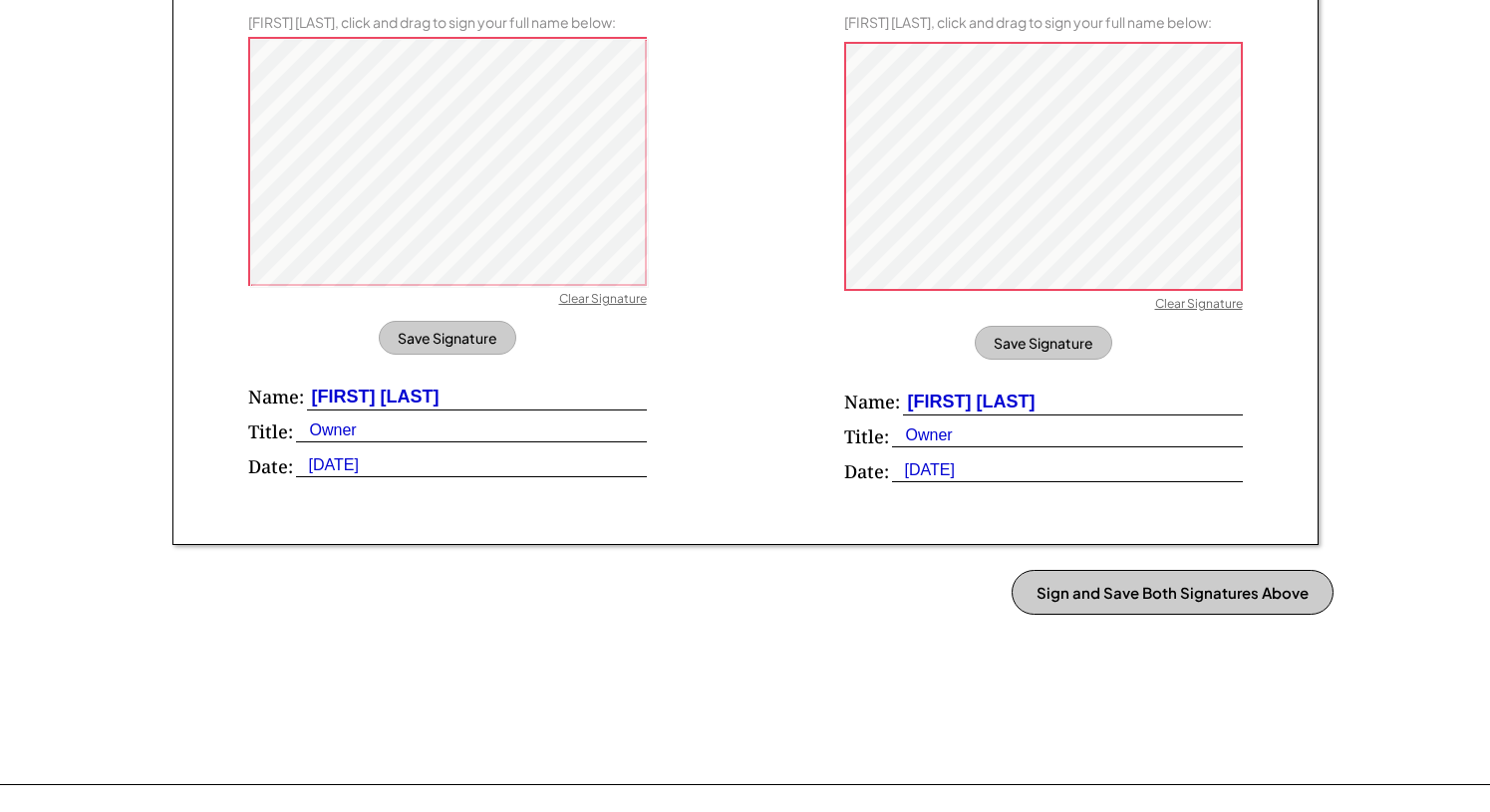 scroll, scrollTop: 1370, scrollLeft: 0, axis: vertical 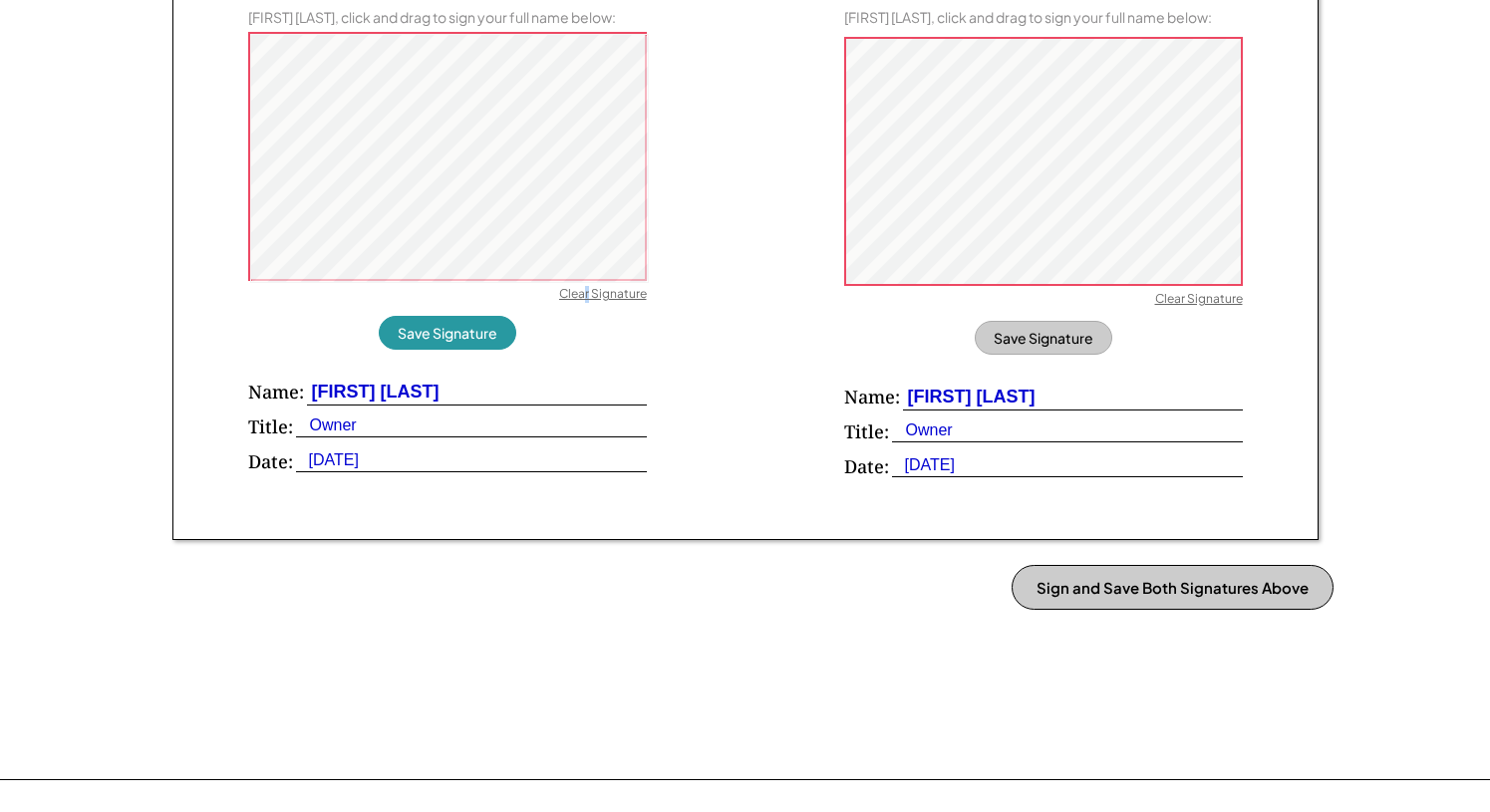 click on "Clear Signature" at bounding box center (603, 296) 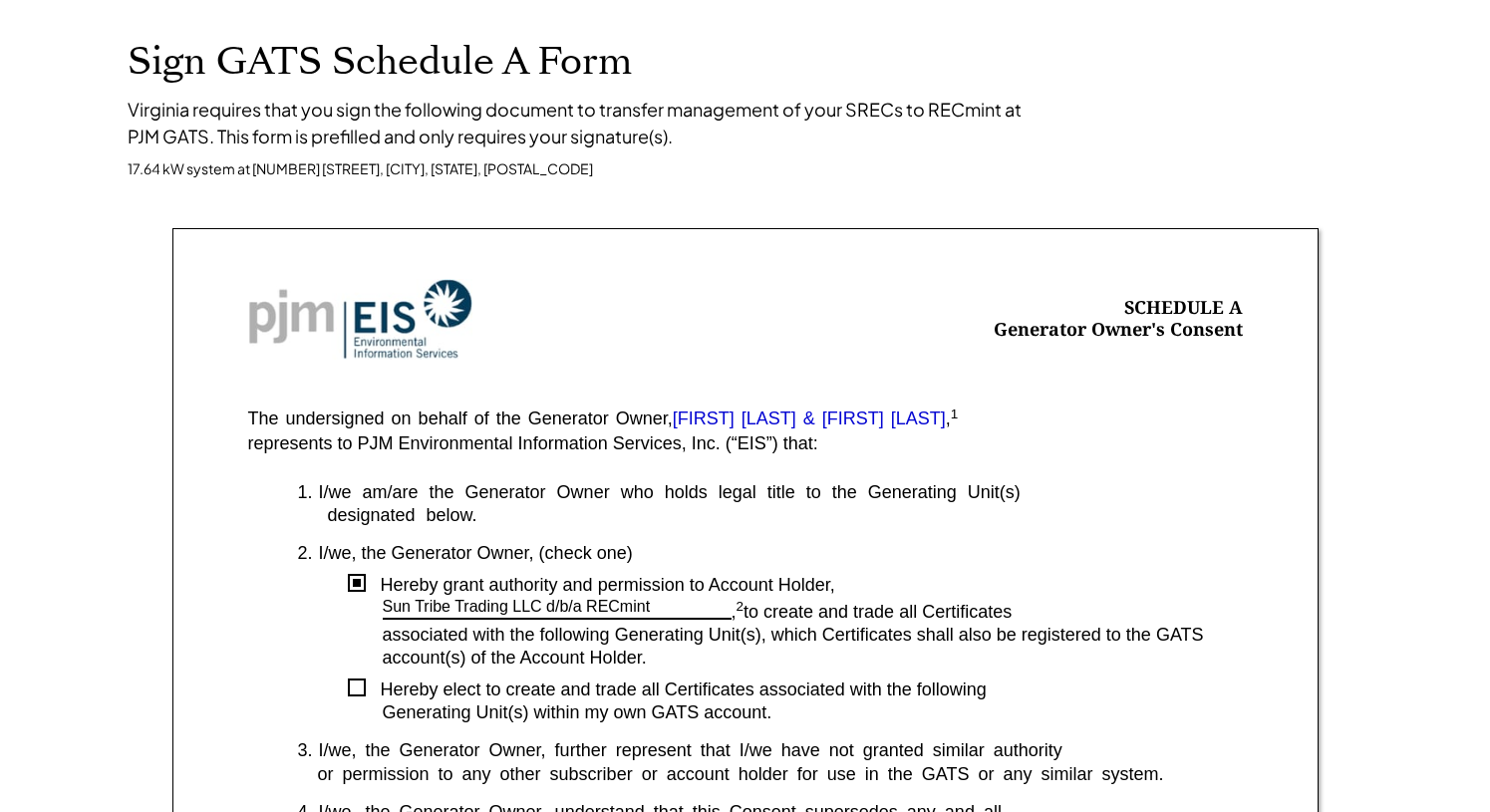 scroll, scrollTop: 0, scrollLeft: 0, axis: both 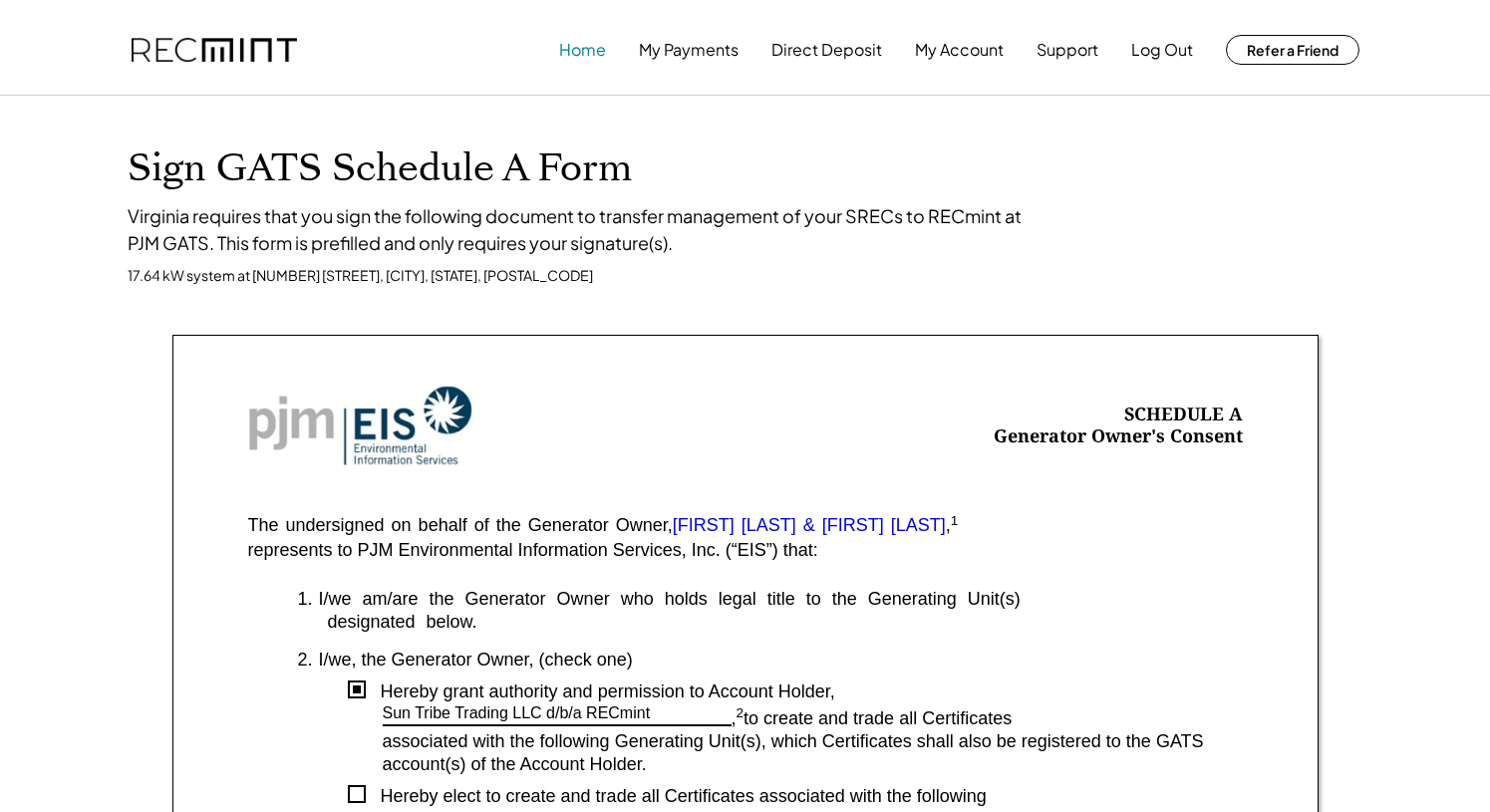 click on "Home" at bounding box center (582, 50) 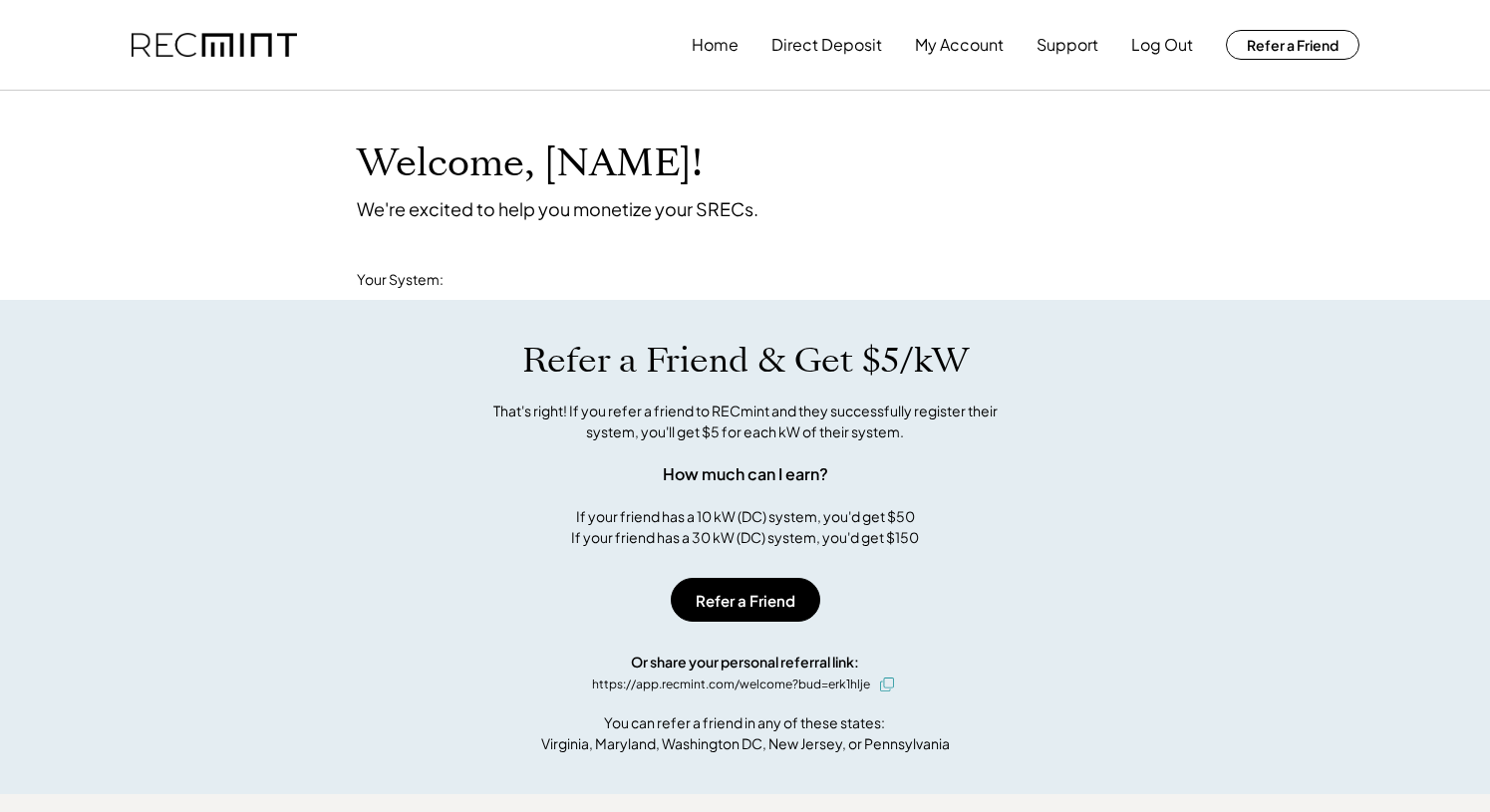 scroll, scrollTop: 0, scrollLeft: 0, axis: both 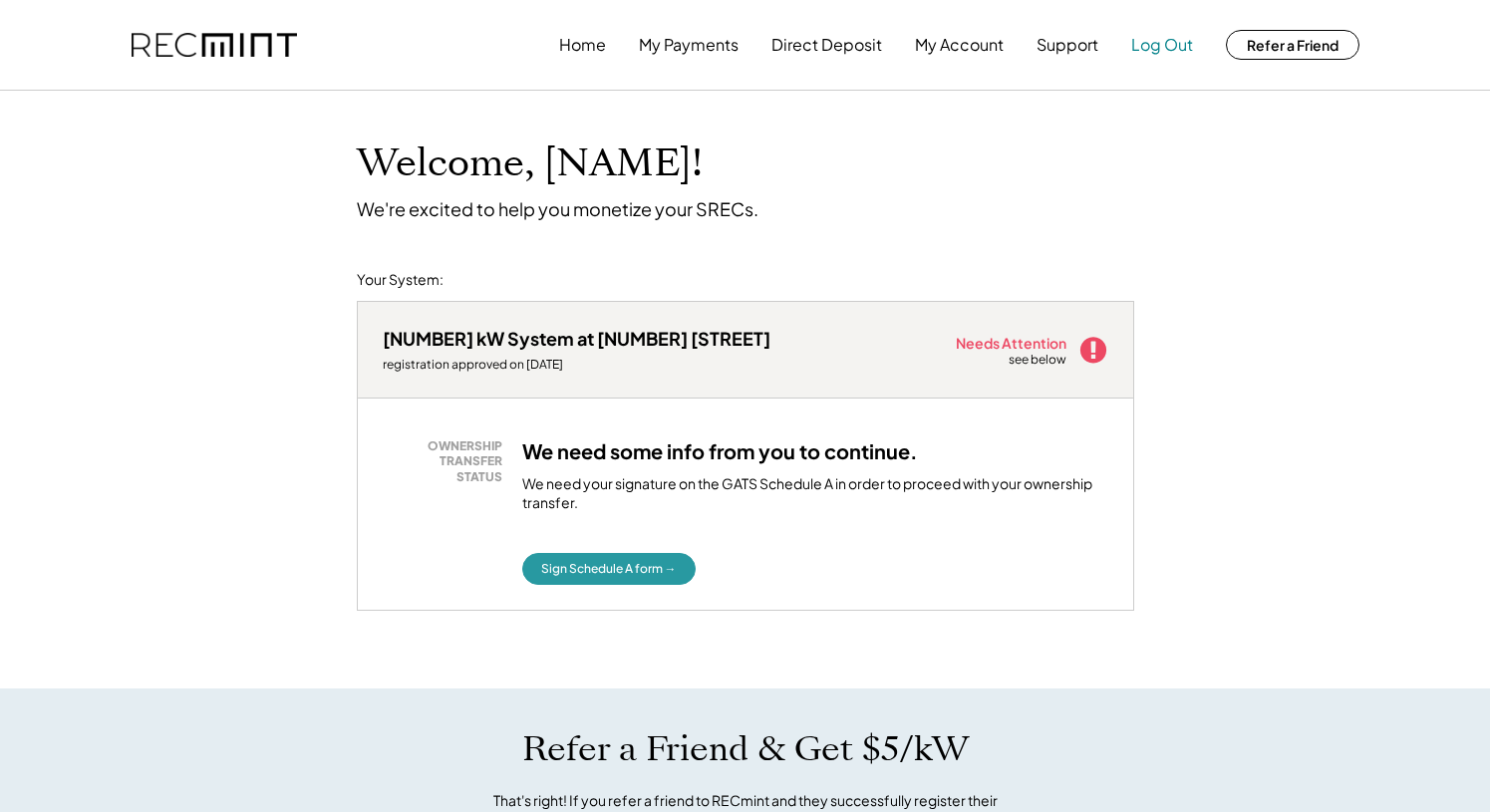click on "Log Out" at bounding box center (1162, 45) 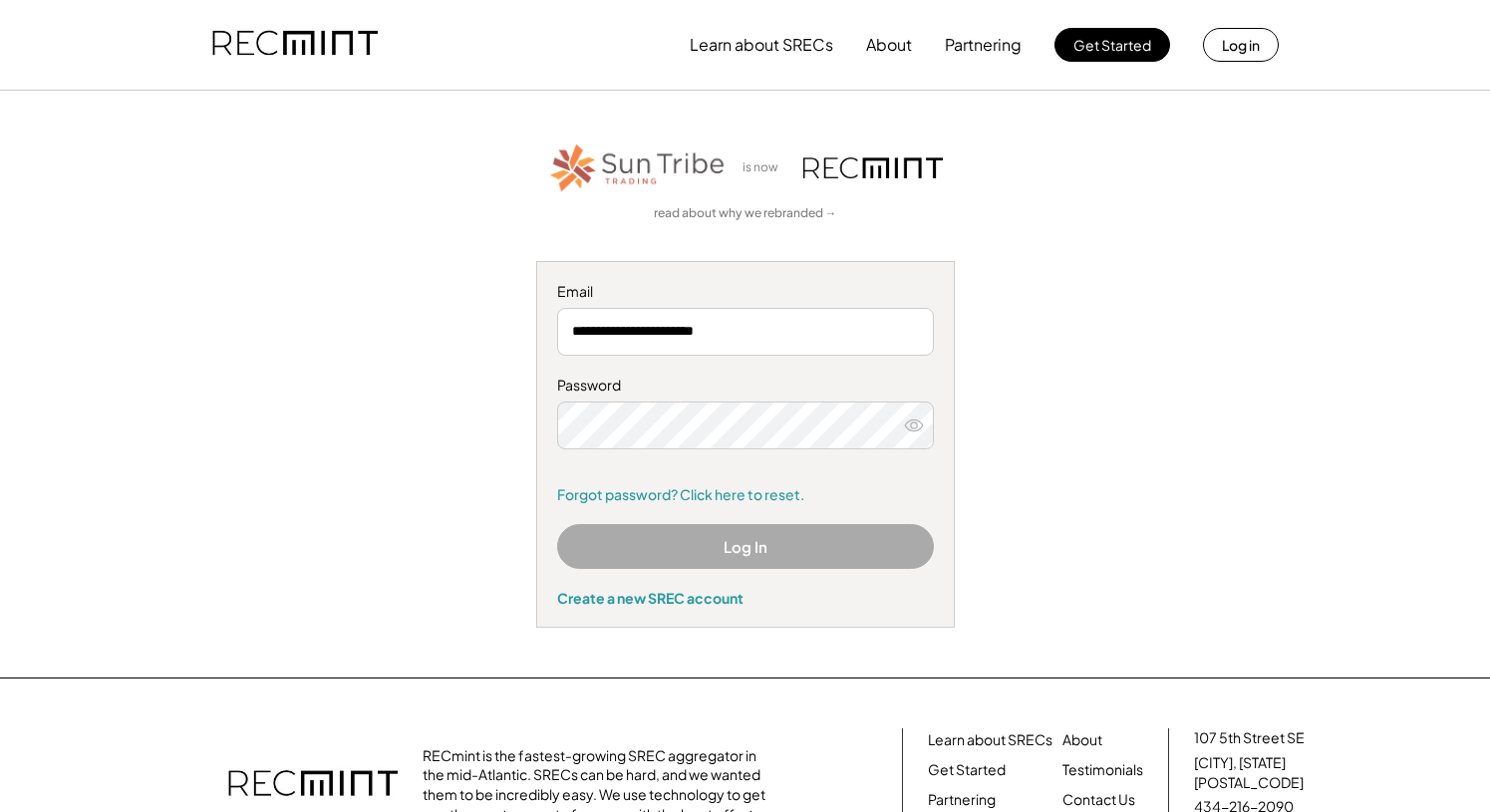scroll, scrollTop: 0, scrollLeft: 0, axis: both 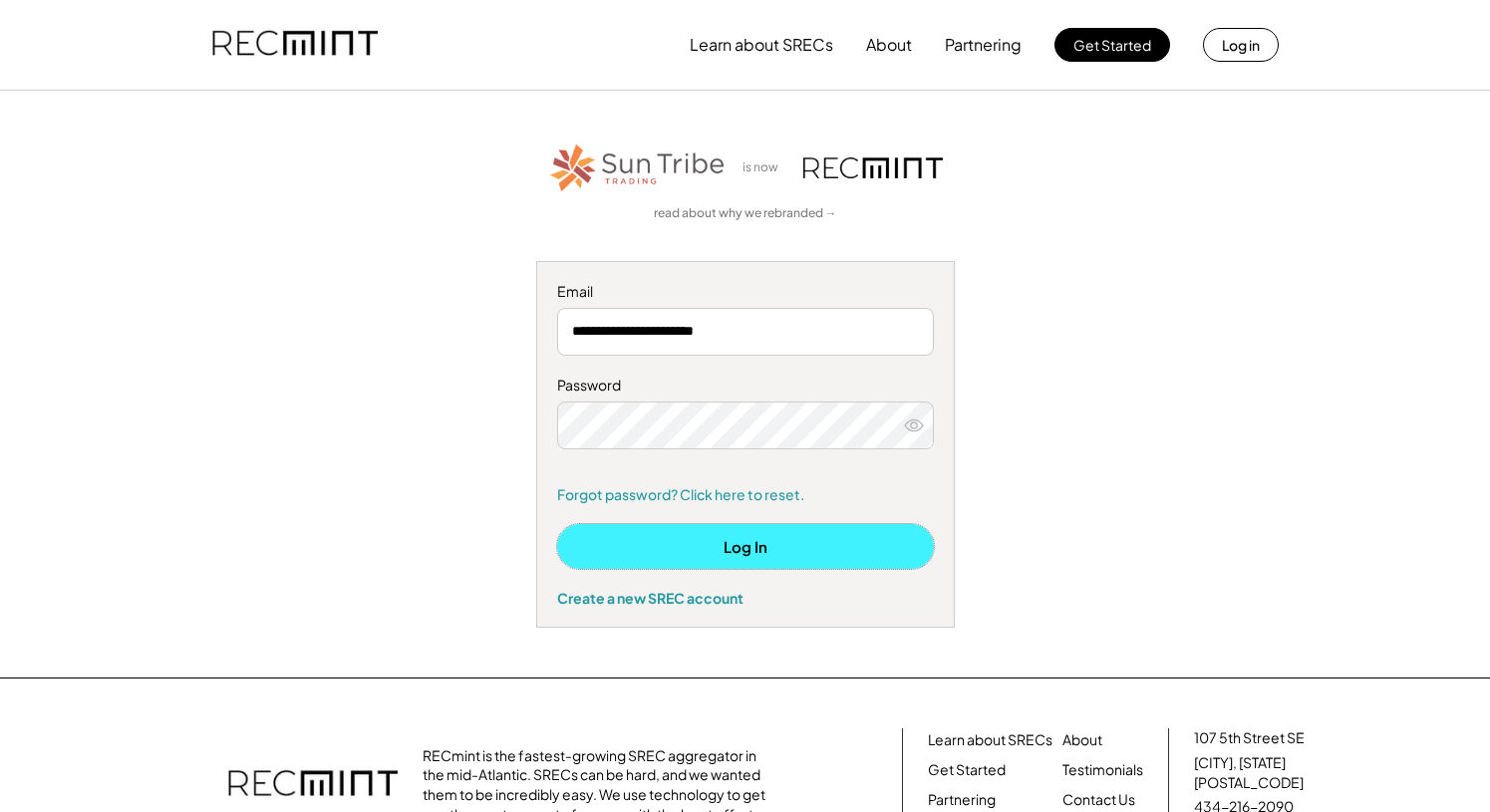 click on "Log In" at bounding box center (745, 546) 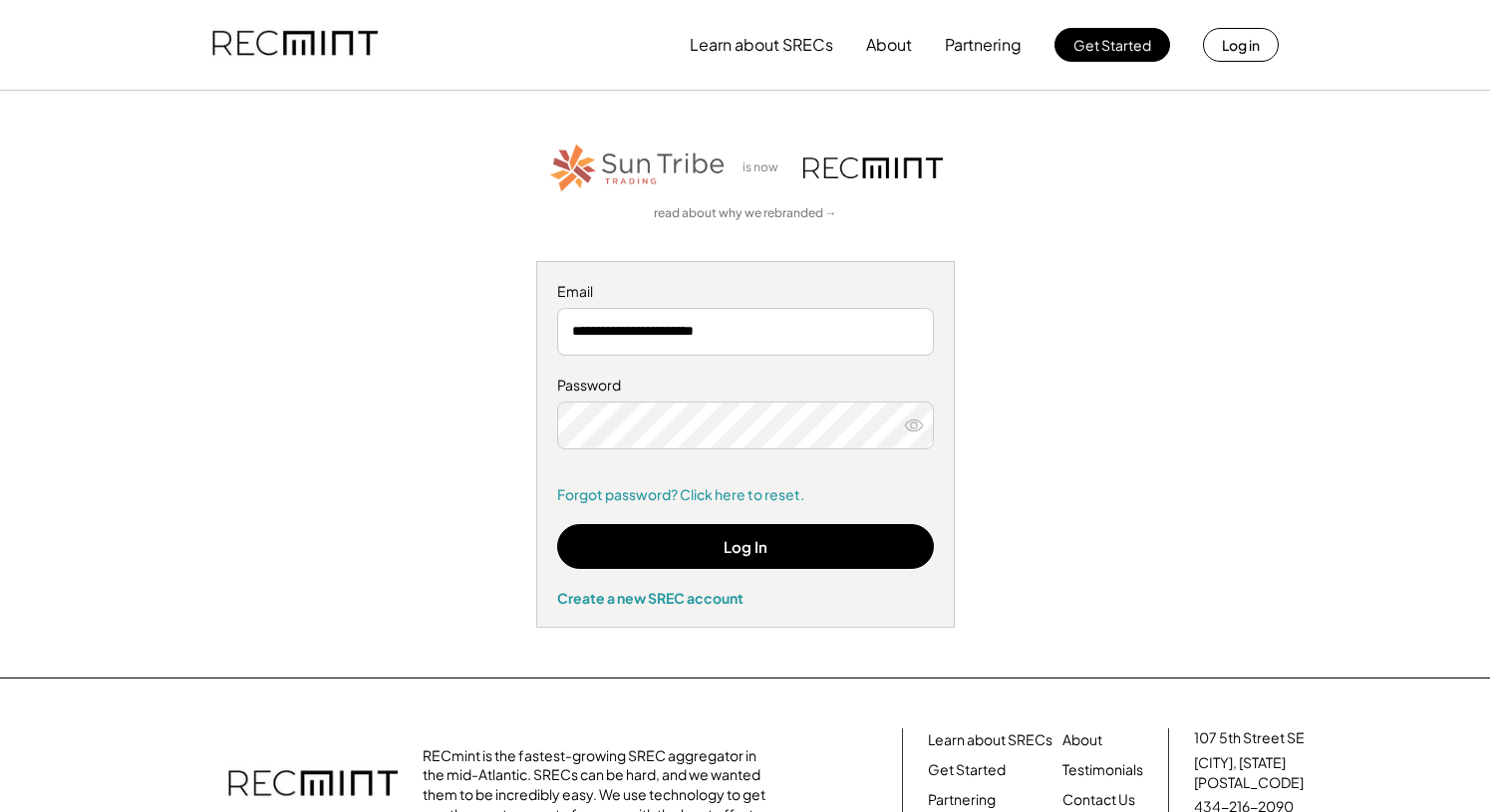 type 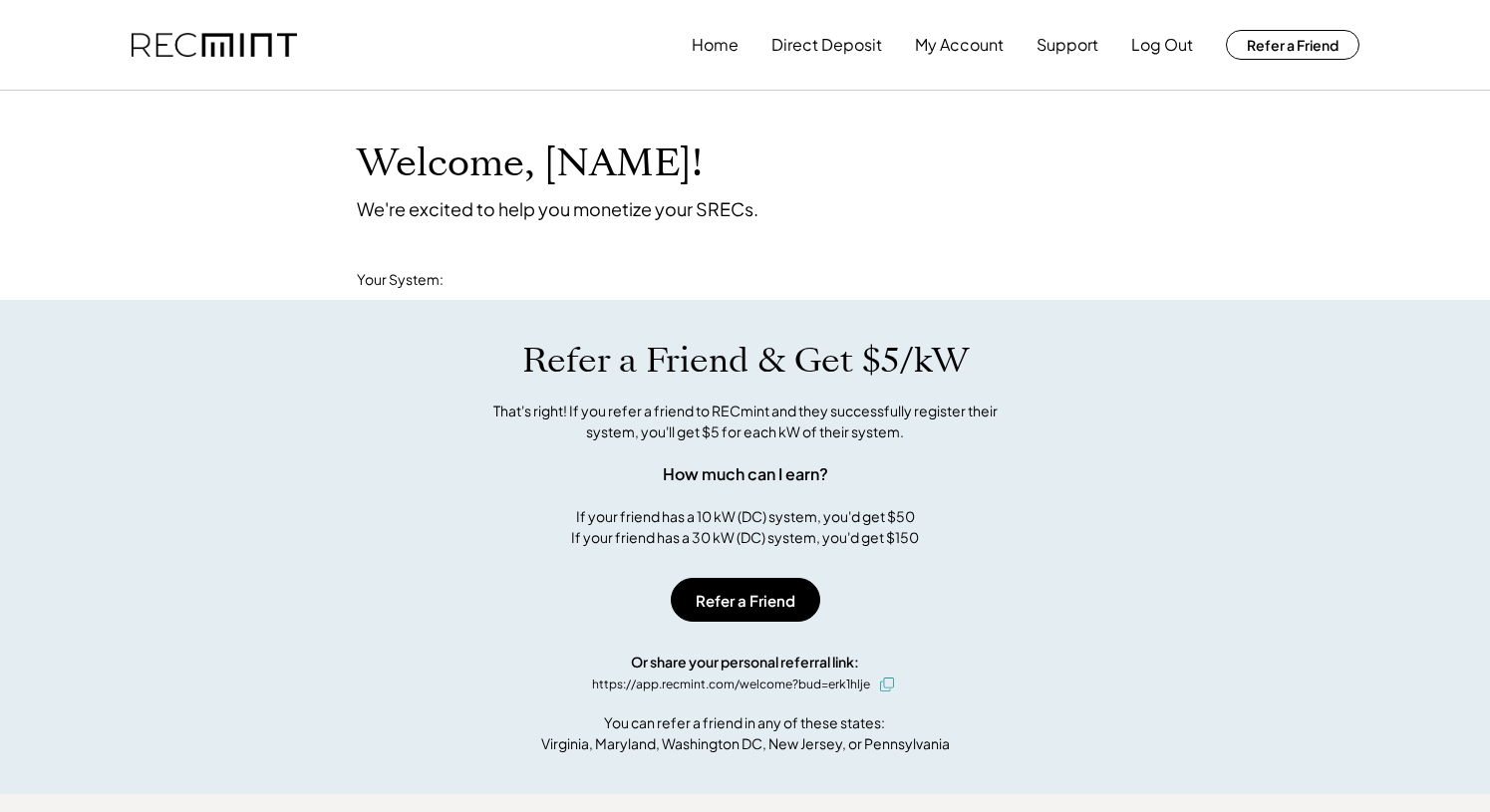 scroll, scrollTop: 0, scrollLeft: 0, axis: both 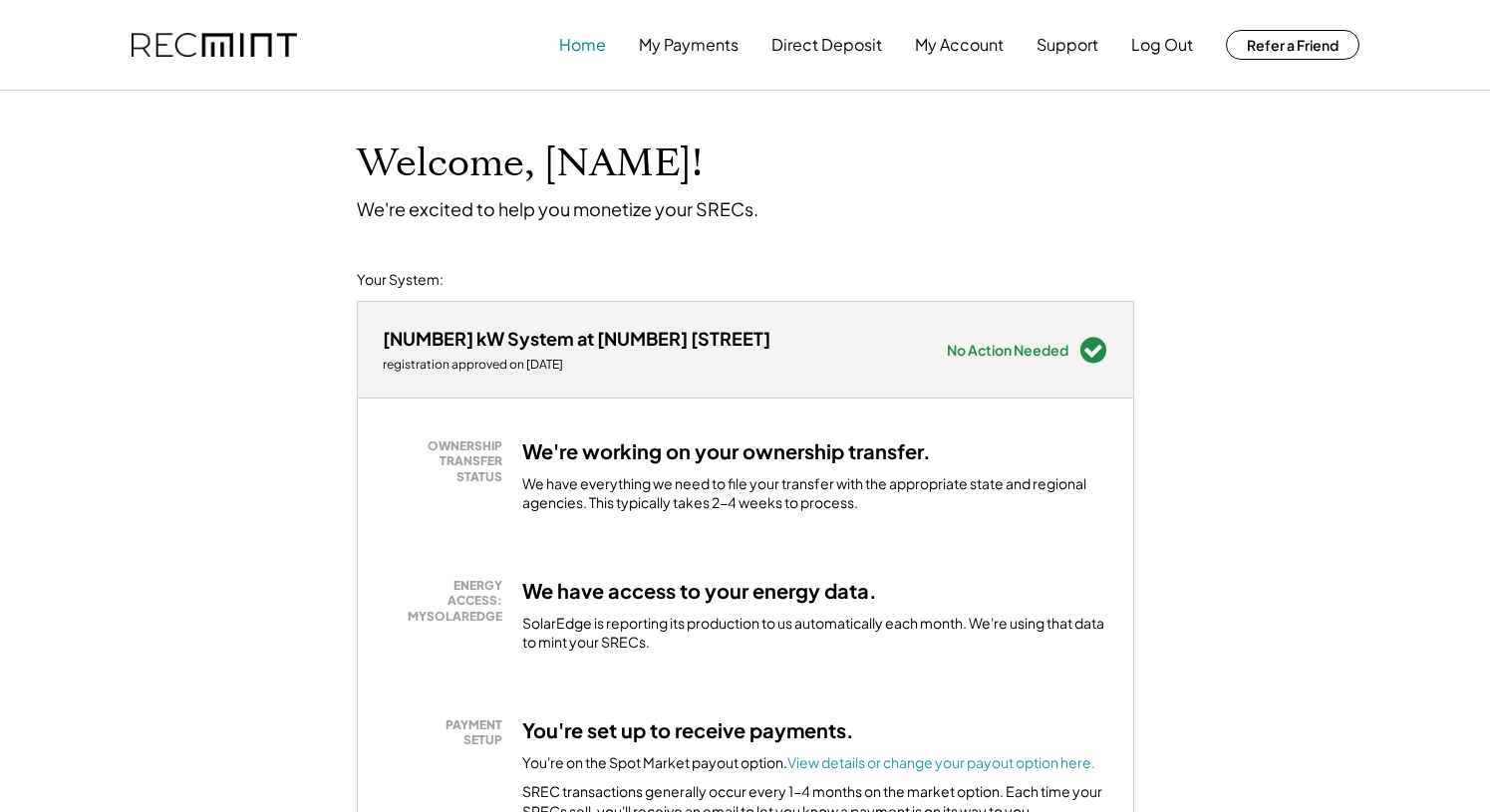 click on "Home" at bounding box center [582, 45] 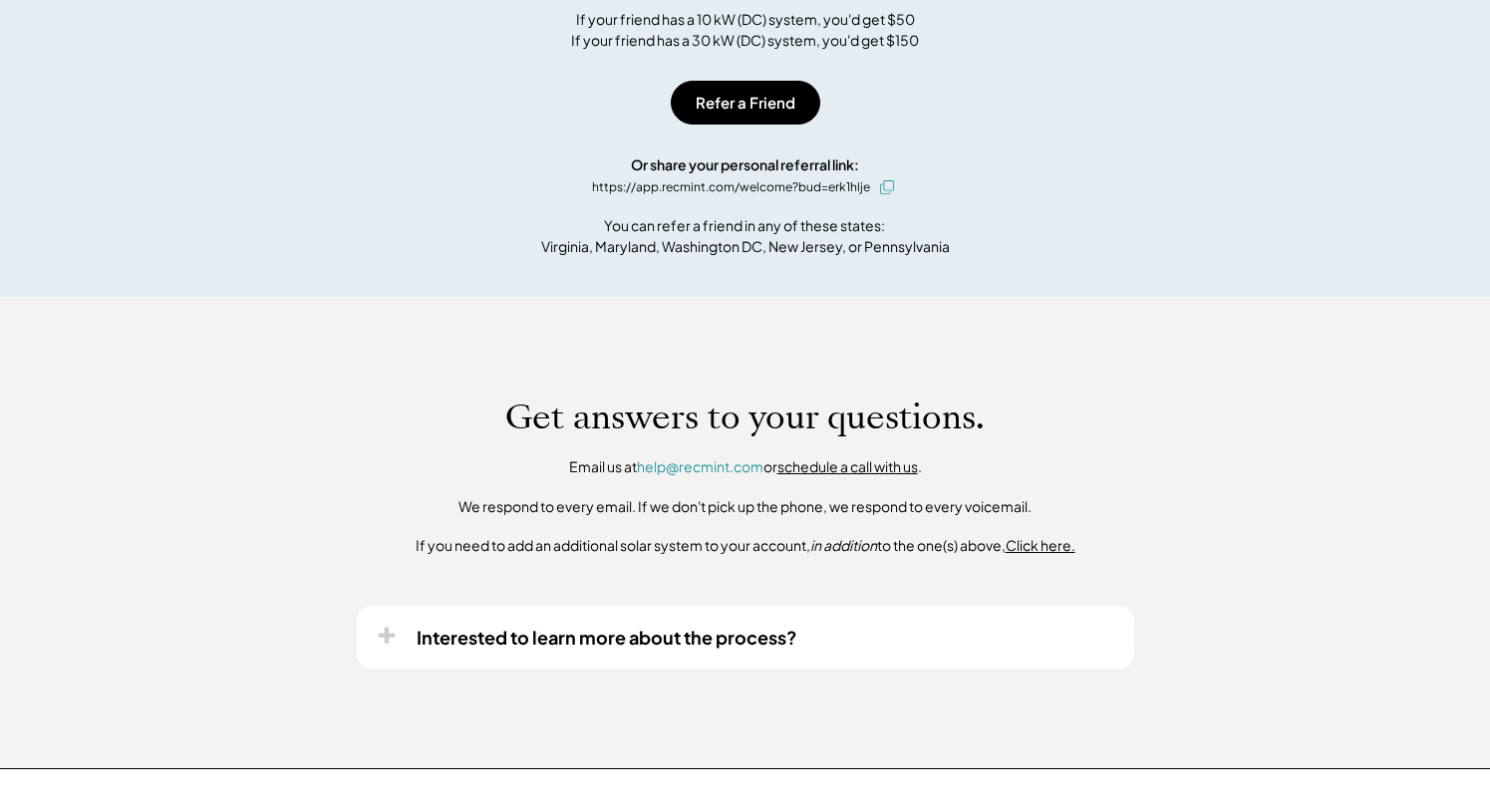 scroll, scrollTop: 1134, scrollLeft: 0, axis: vertical 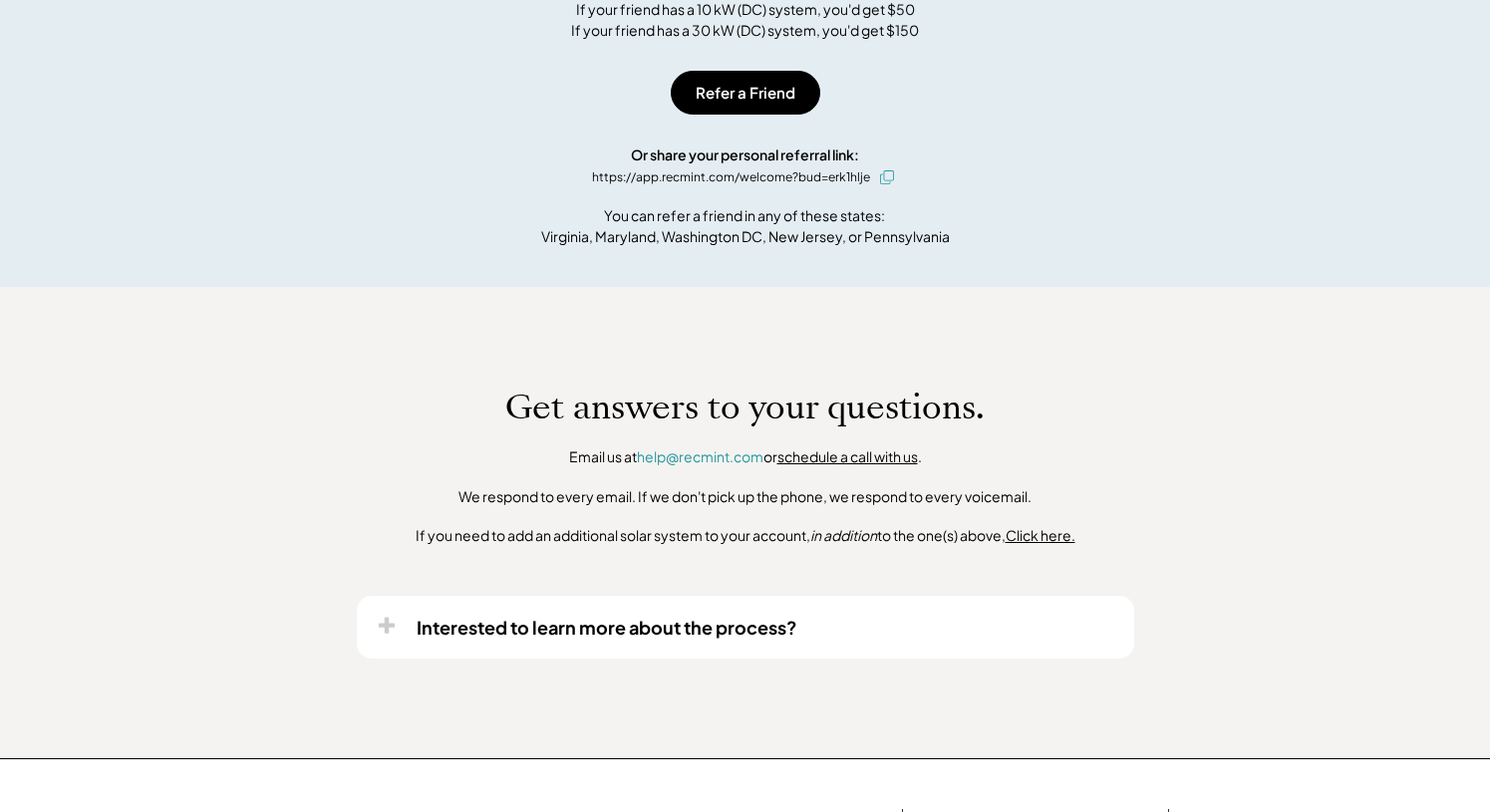 click on "Interested to learn more about the process?" at bounding box center [745, 627] 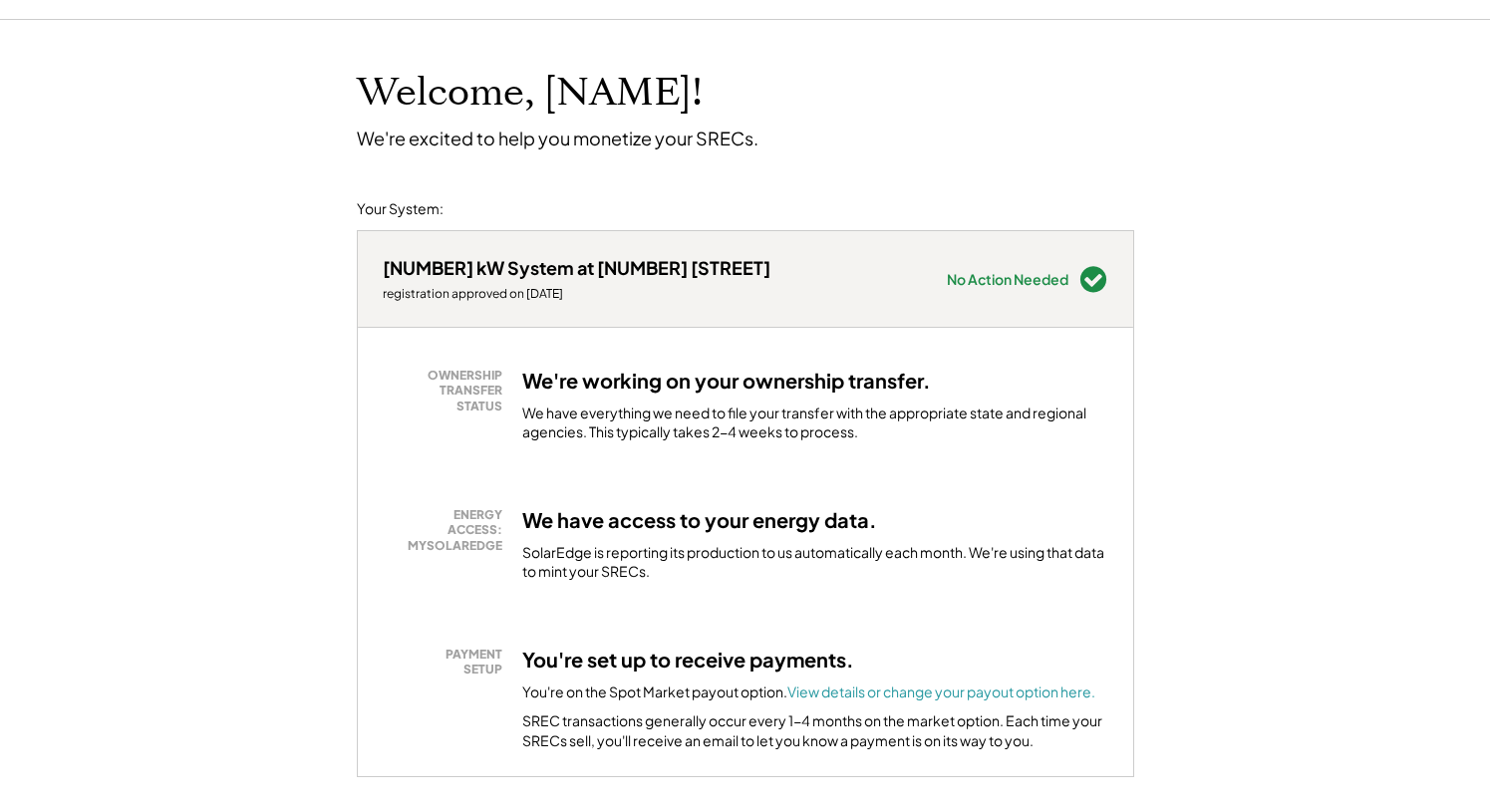 scroll, scrollTop: 0, scrollLeft: 0, axis: both 